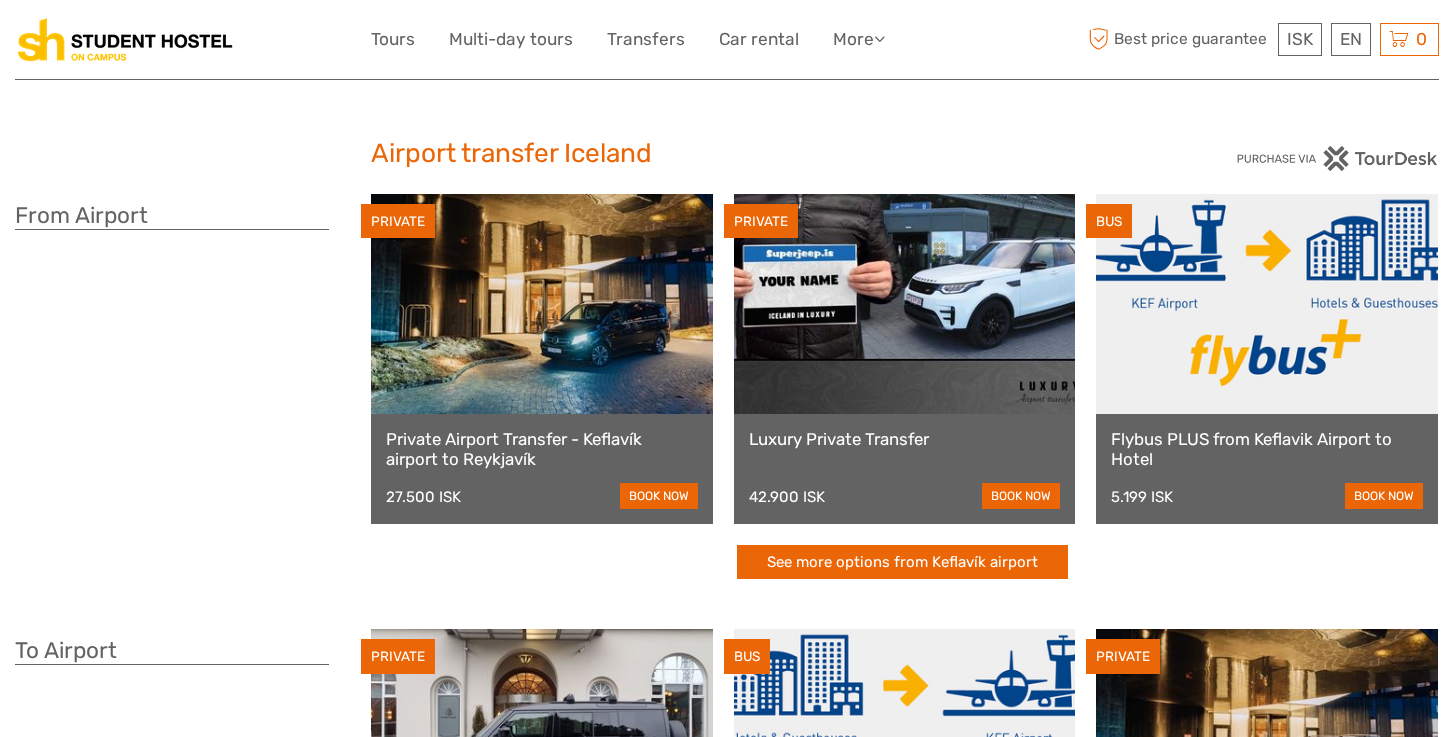 scroll, scrollTop: 0, scrollLeft: 0, axis: both 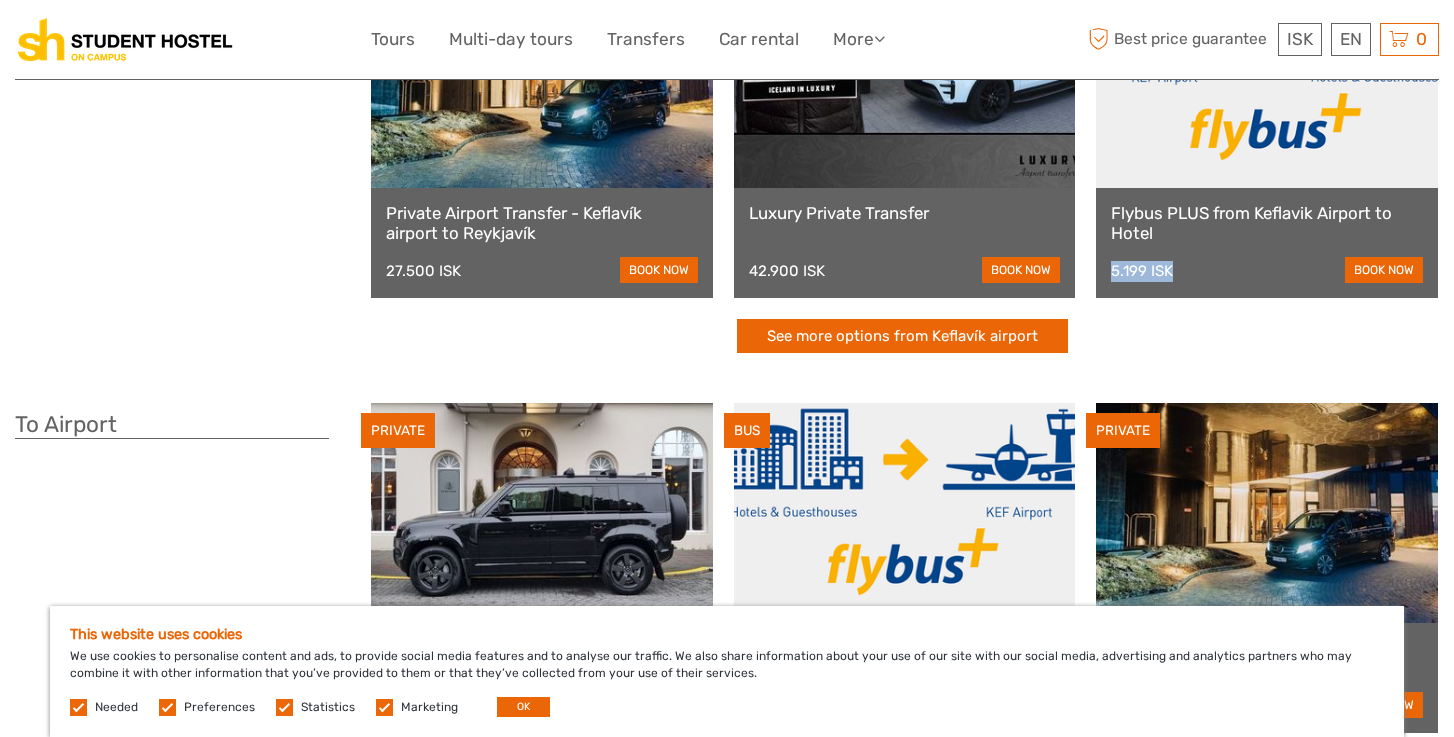 drag, startPoint x: 1214, startPoint y: 275, endPoint x: 1100, endPoint y: 274, distance: 114.00439 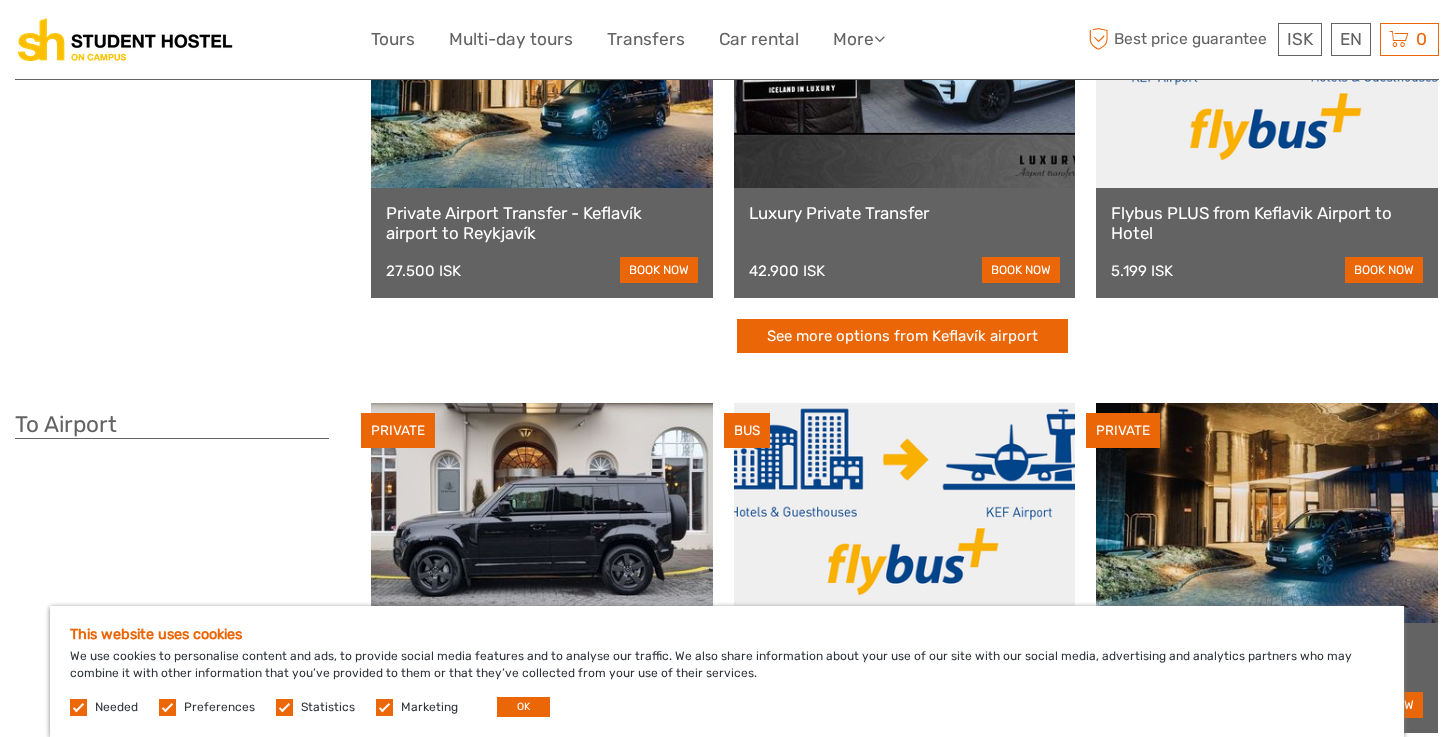click on "Flybus PLUS from [LOCATION] Airport to Hotel
5.199 ISK
book now" at bounding box center [1267, 243] 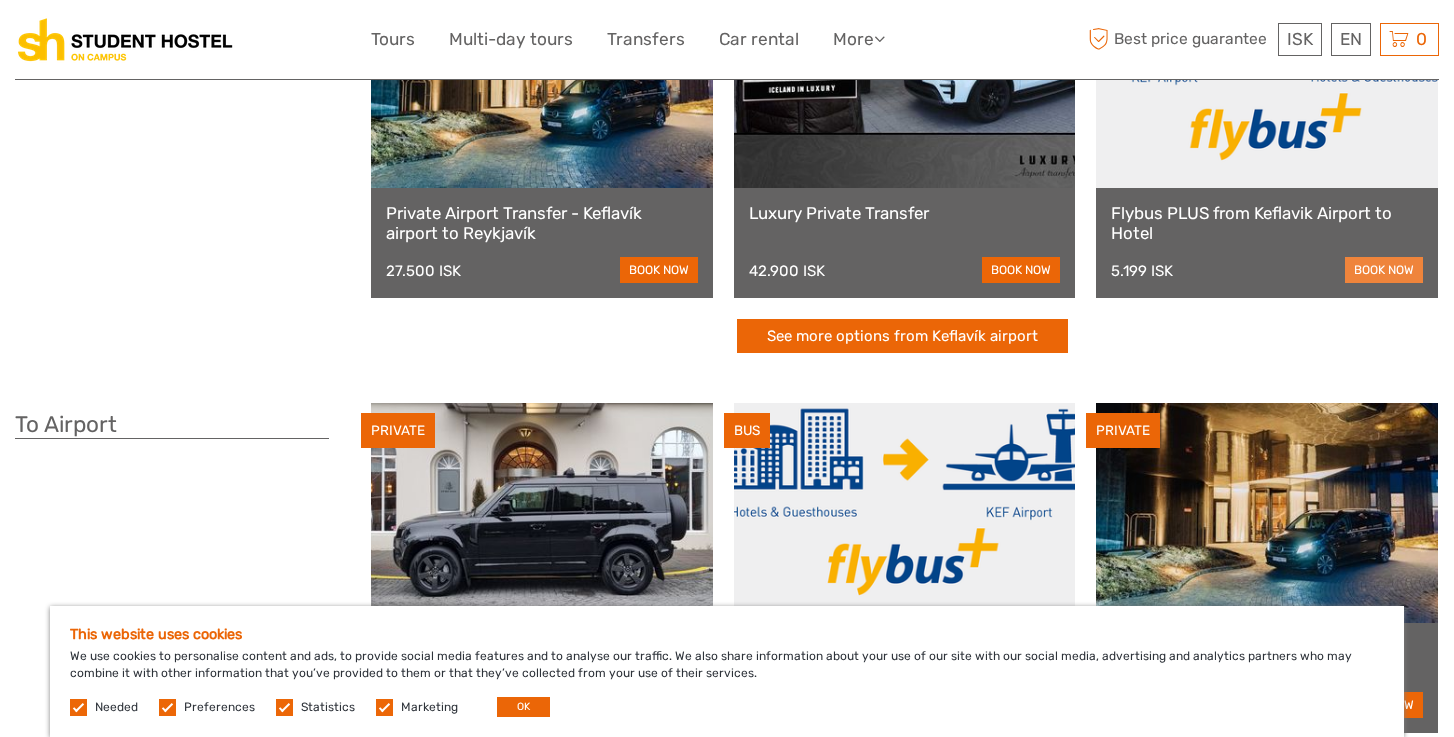 click on "book now" at bounding box center (1384, 270) 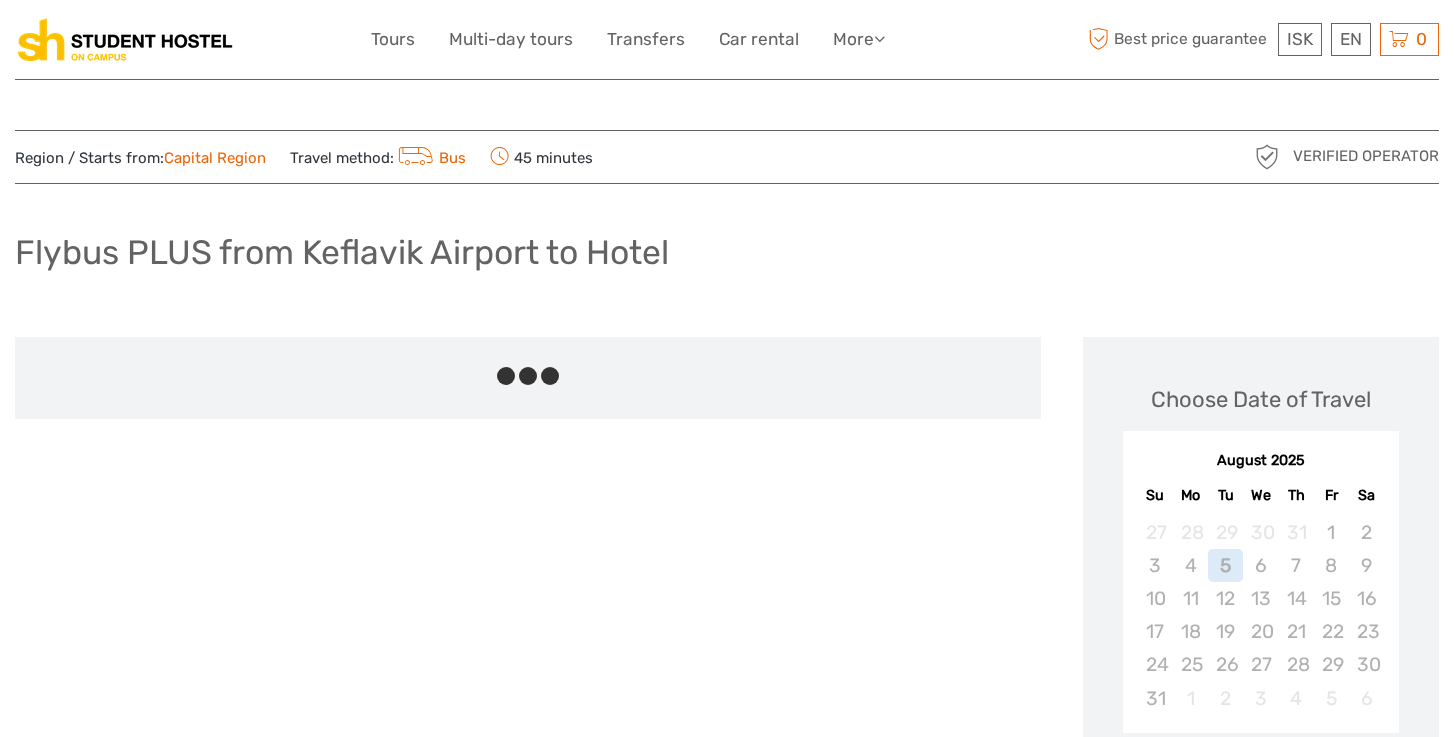 scroll, scrollTop: 0, scrollLeft: 0, axis: both 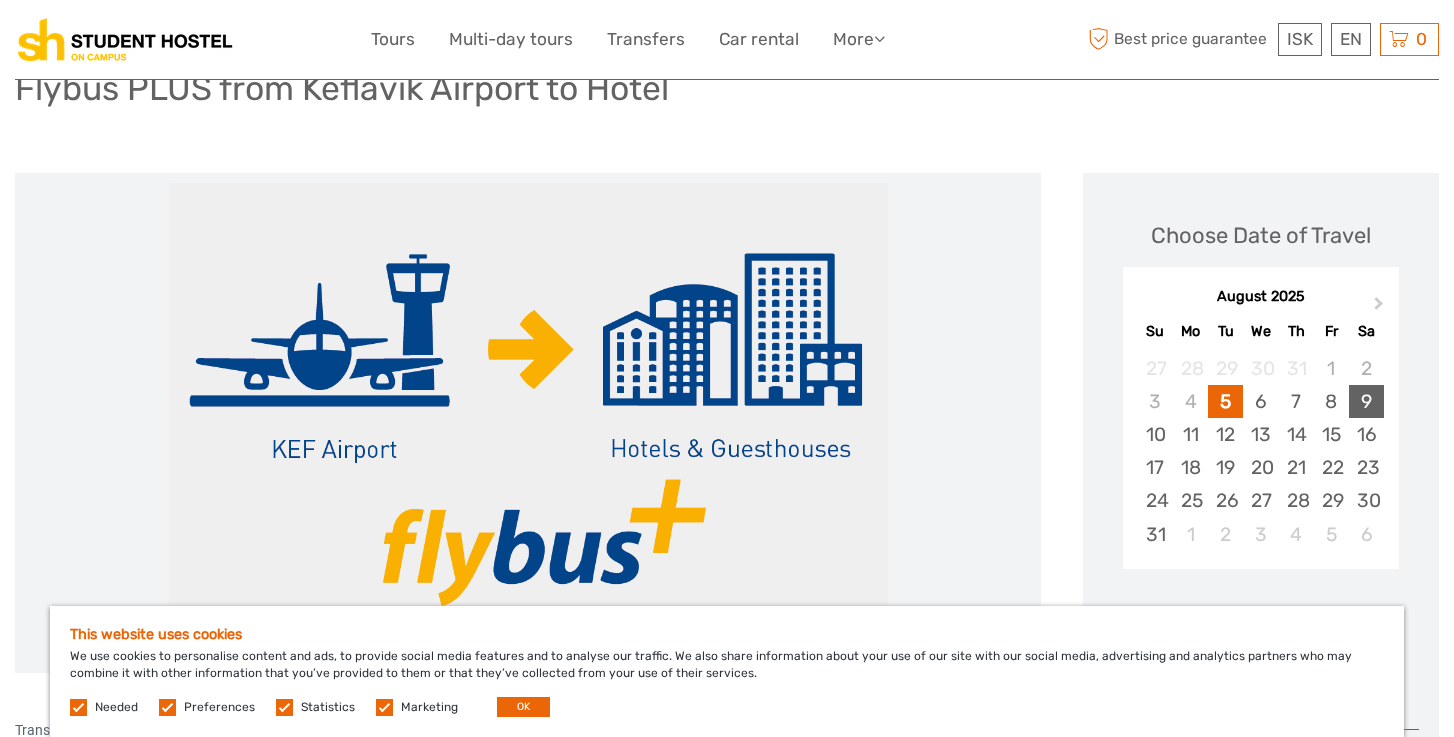 click on "9" at bounding box center [1366, 401] 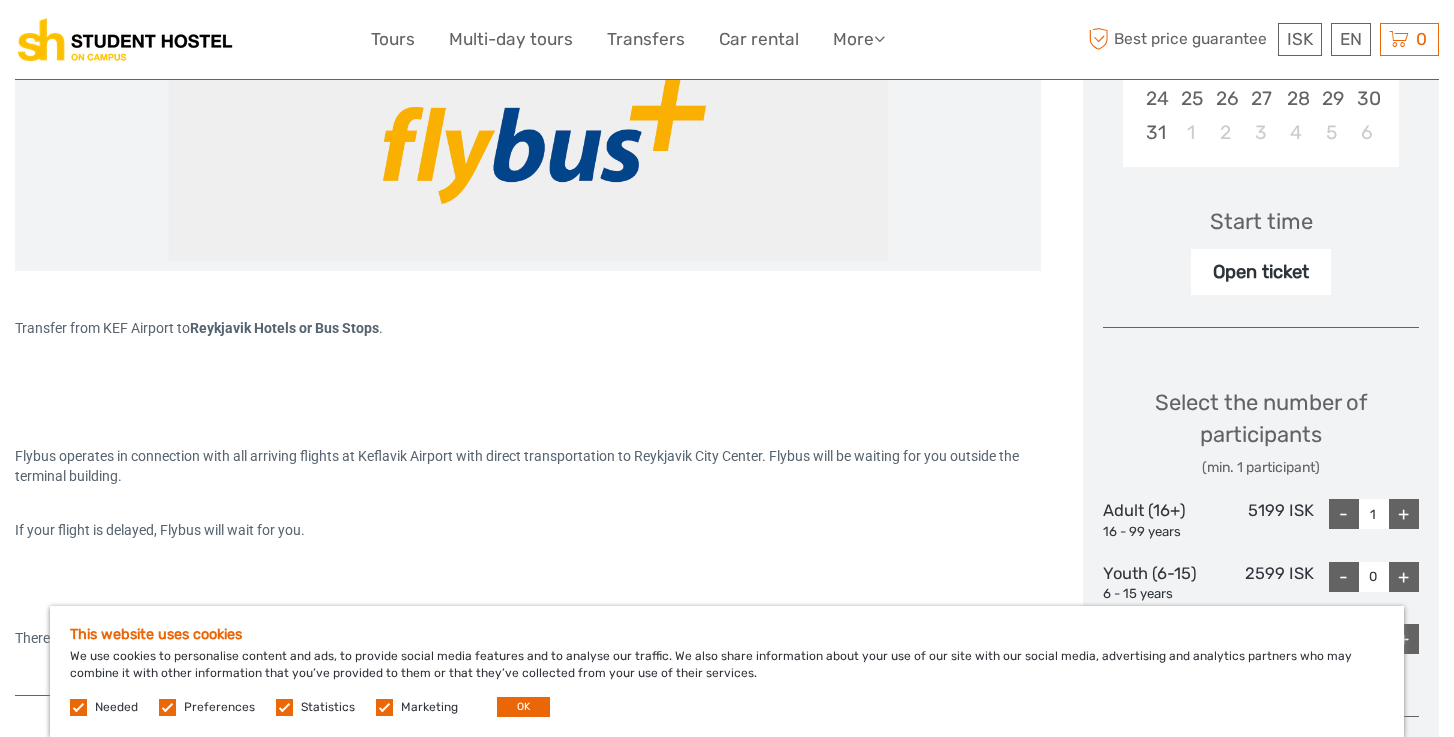 scroll, scrollTop: 567, scrollLeft: 0, axis: vertical 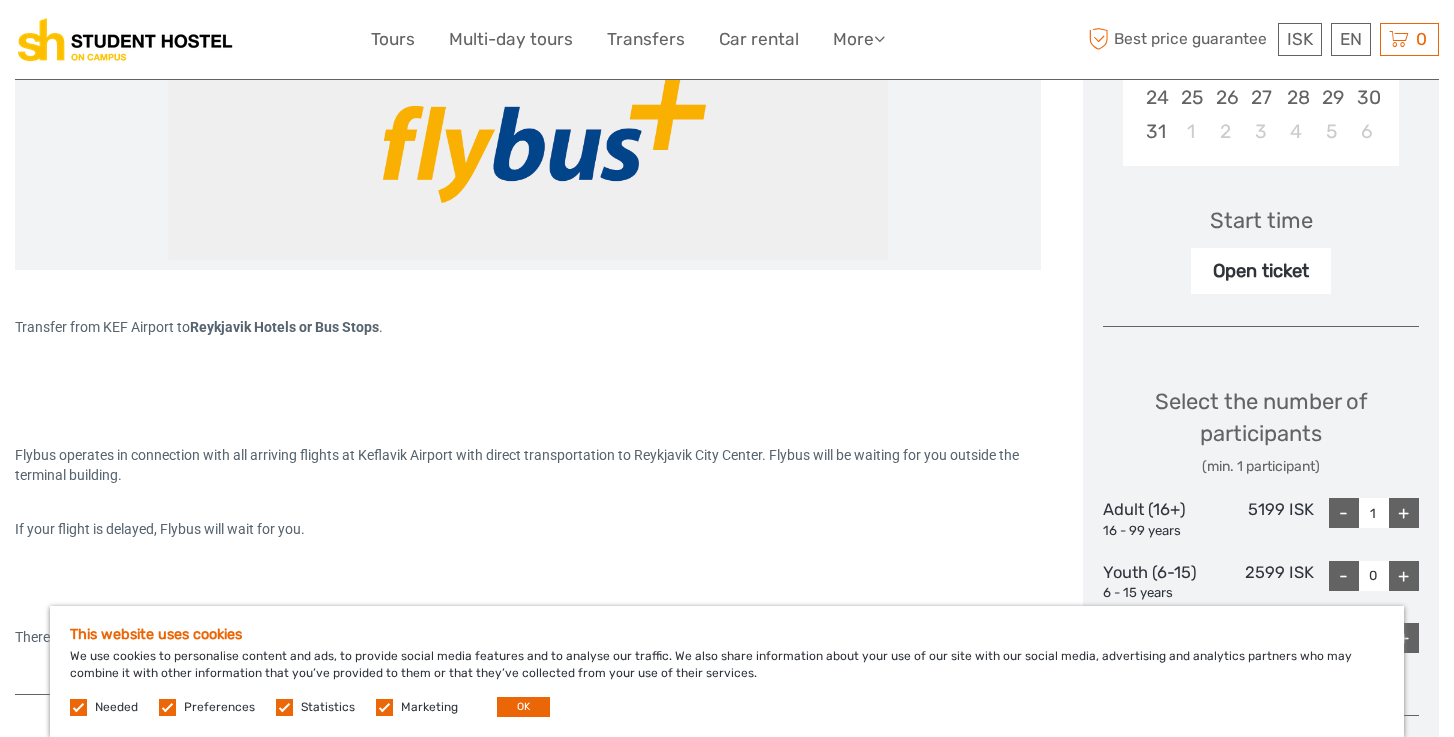 click on "Open ticket" at bounding box center (1261, 271) 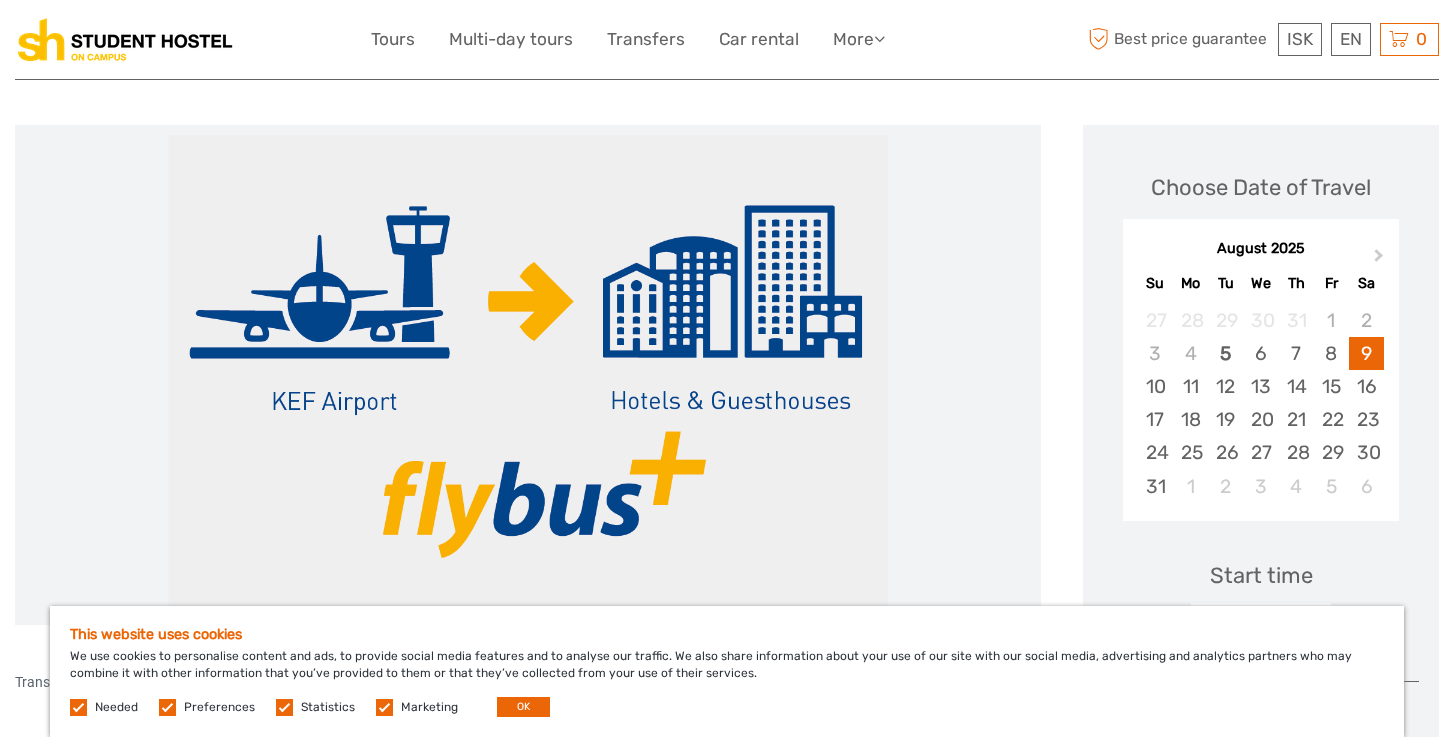 scroll, scrollTop: 0, scrollLeft: 0, axis: both 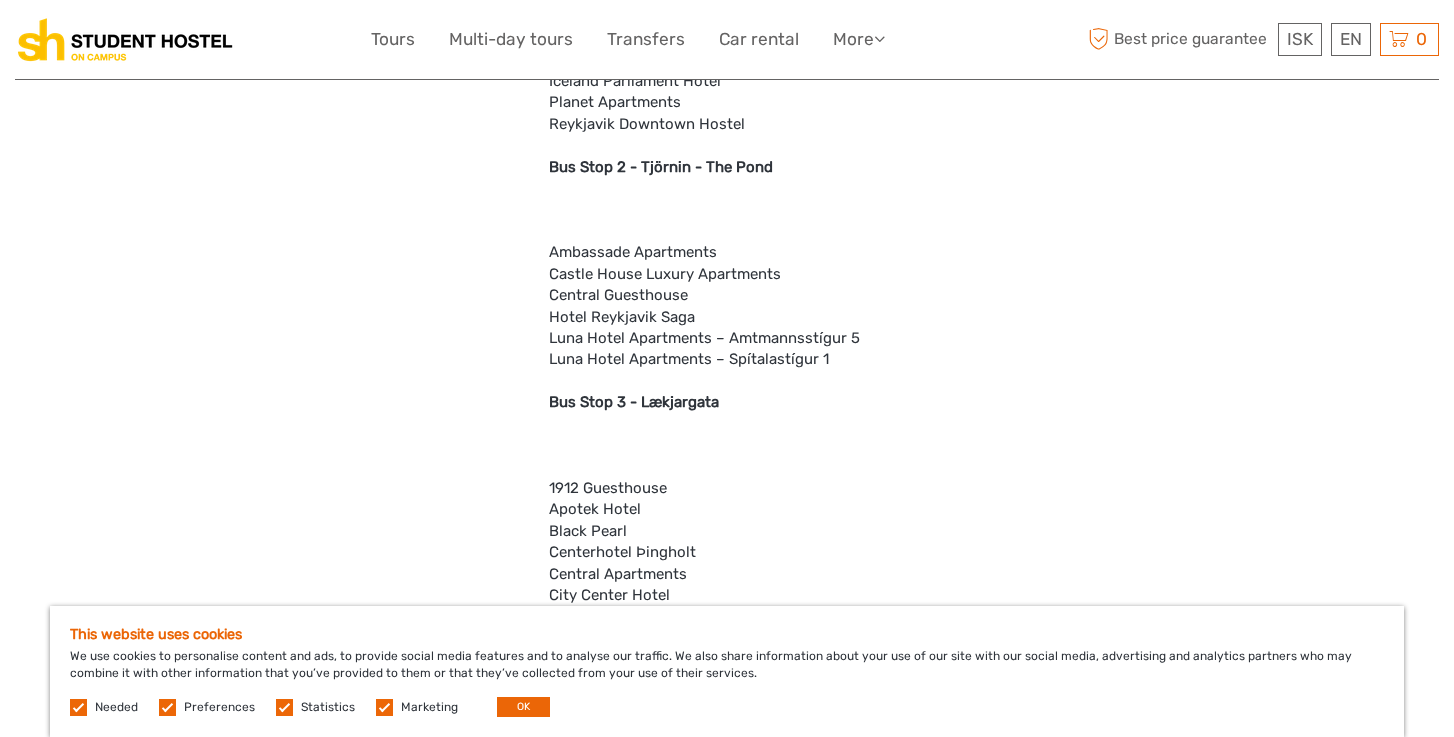 click on "Attention
We drop off at the majority of city hotels either directly or at one of the many designated bus stops in the central downtown area.
Bus Stop 1 - Ráðhúsið - City Hall
3 Sisters Guesthouse
Centerhotel Plaza
Chez Monique
Embassy Luxury Apartments
Gallery Central Guesthouse
Guesthouse Álfhóll
Guesthouse Butterfly
Hotel Hilda
Hotel Metropolitan
Hotel Reykjavík Centrum
House Of Spirits
Kvosin Hotel
Lighthouse Apartments
Iceland Parliament Hotel
Planet Apartments
Reykjavik Downtown Hostel
Bus Stop 2 - Tjörnin - The Pond
Ambassade Apartments
Castle House Luxury Apartments
Central Guesthouse
Hotel Reykjavik Saga
Luna Hotel Apartments – Amtmannsstígur 5
Luna Hotel Apartments – Spítalastígur 1
Bus Stop 3 - Lækjargata
1912 Guesthouse
Apotek Hotel
Black Pearl
Centerhotel Þingholt
Central Apartments
City Center Hotel
Downtown Guesthouse
Reykjavík Konsulate Hotel
Hotel Borg
Ocean Comfort Apartments
Radisson Blu Hotel 1919" at bounding box center (795, 2141) 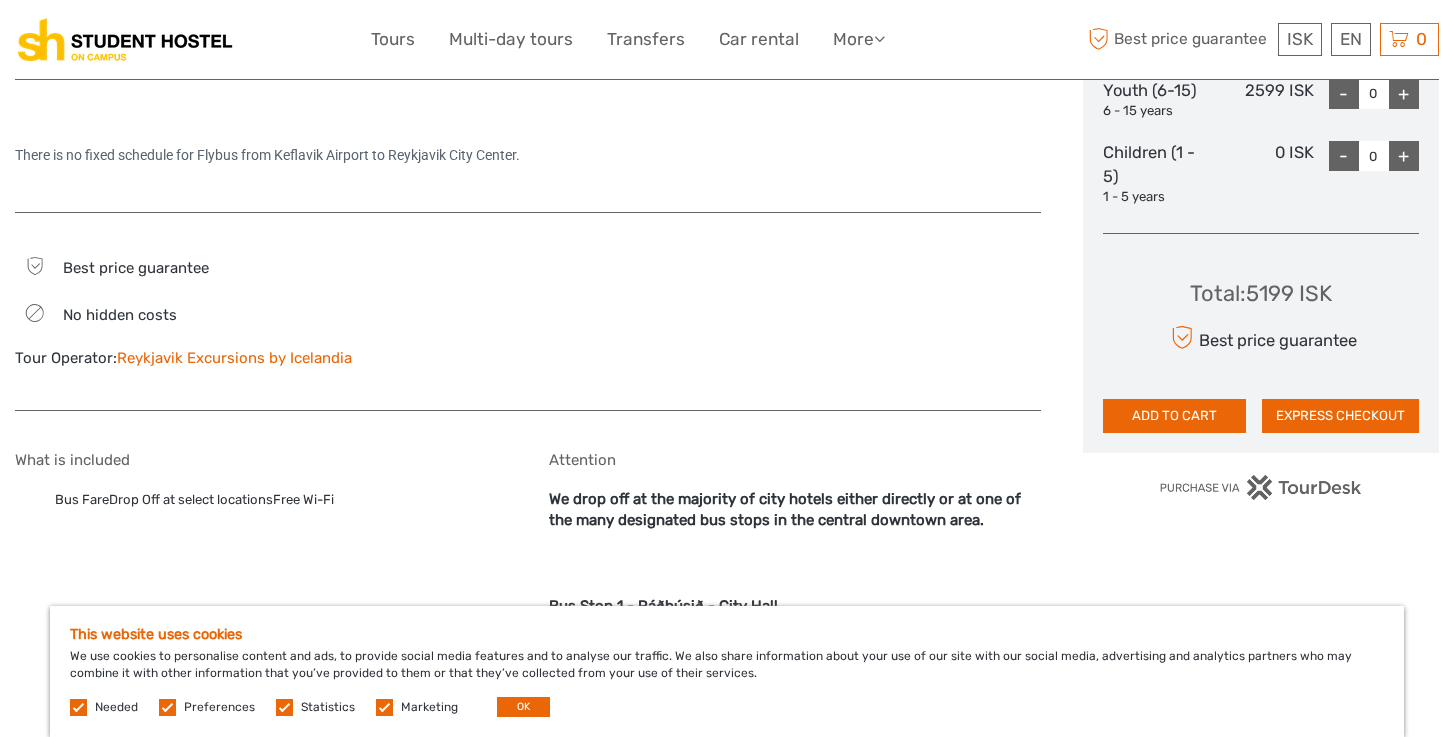 scroll, scrollTop: 1066, scrollLeft: 0, axis: vertical 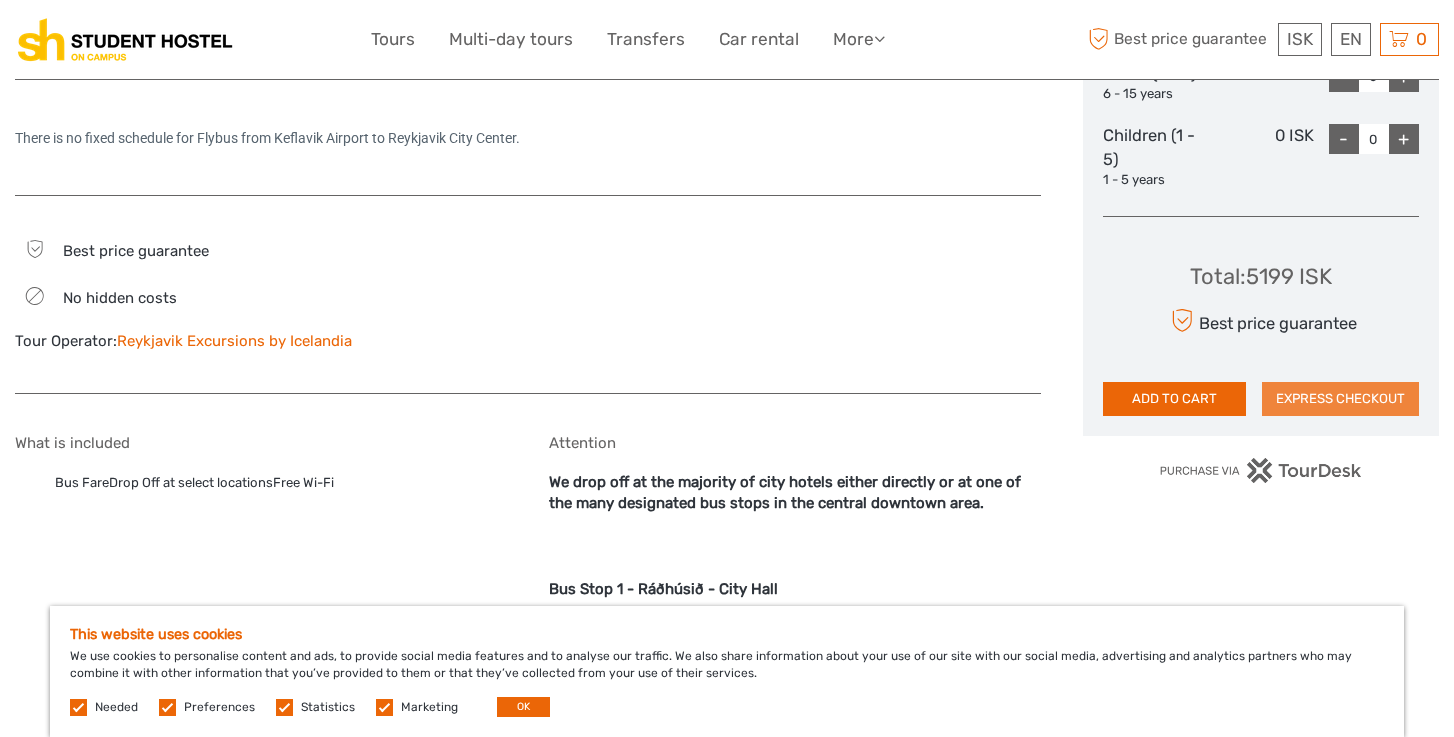 click on "EXPRESS CHECKOUT" at bounding box center (1340, 399) 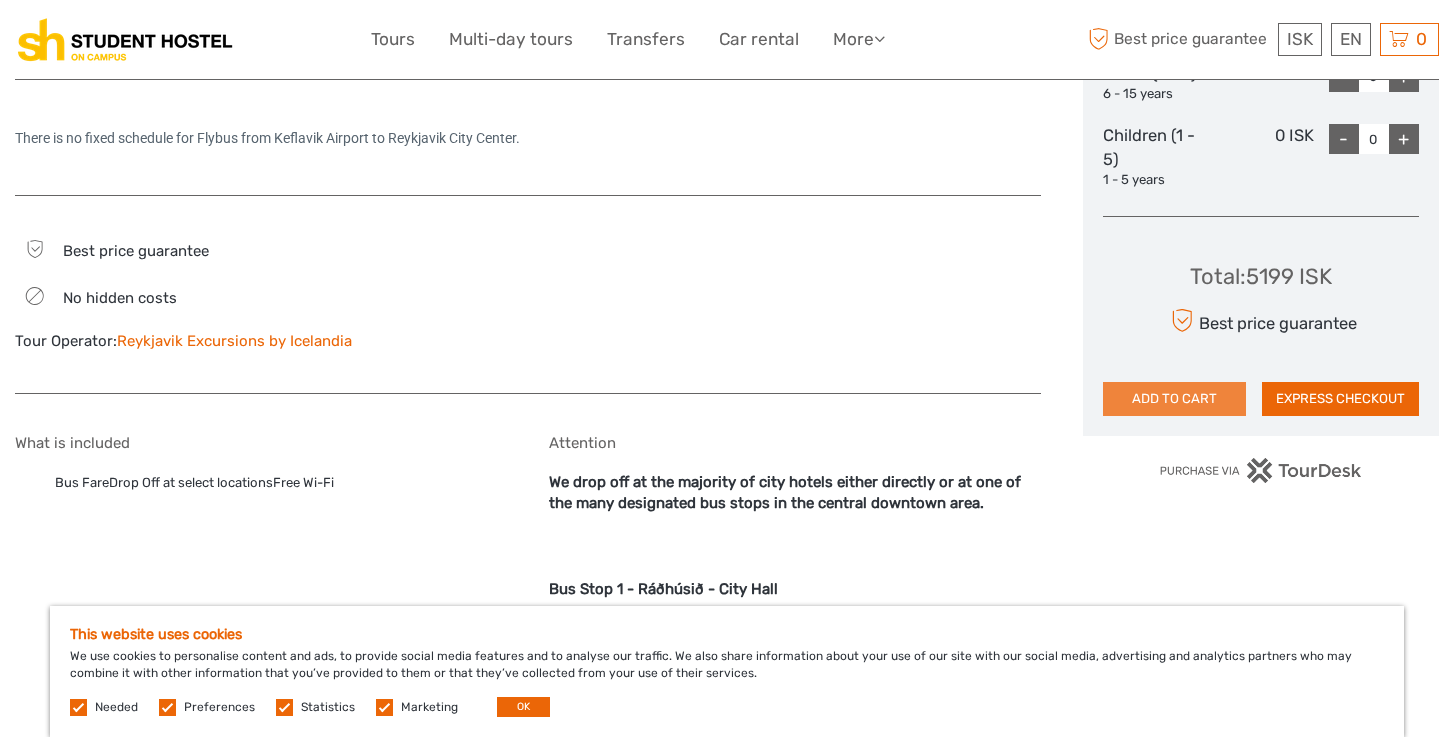 click on "ADD TO CART" at bounding box center [1174, 399] 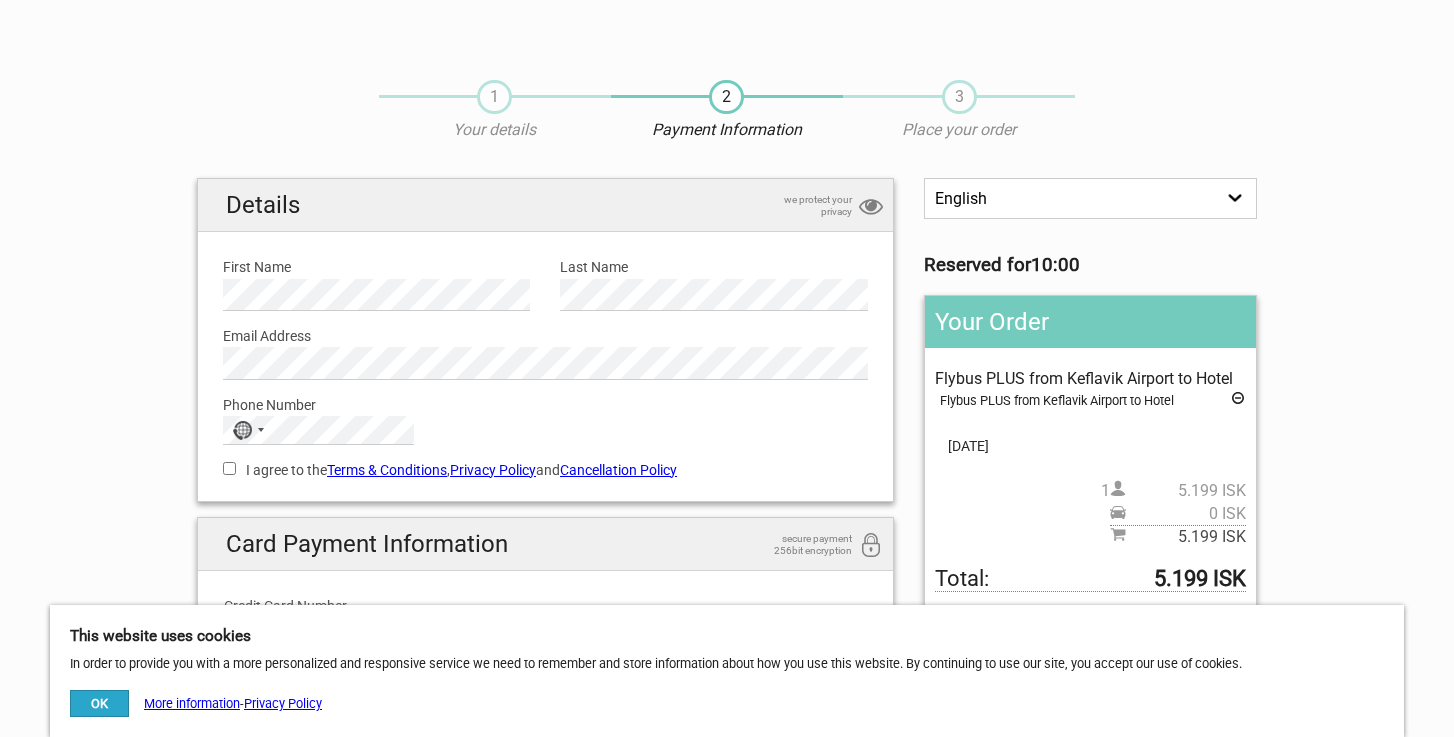 scroll, scrollTop: 0, scrollLeft: 0, axis: both 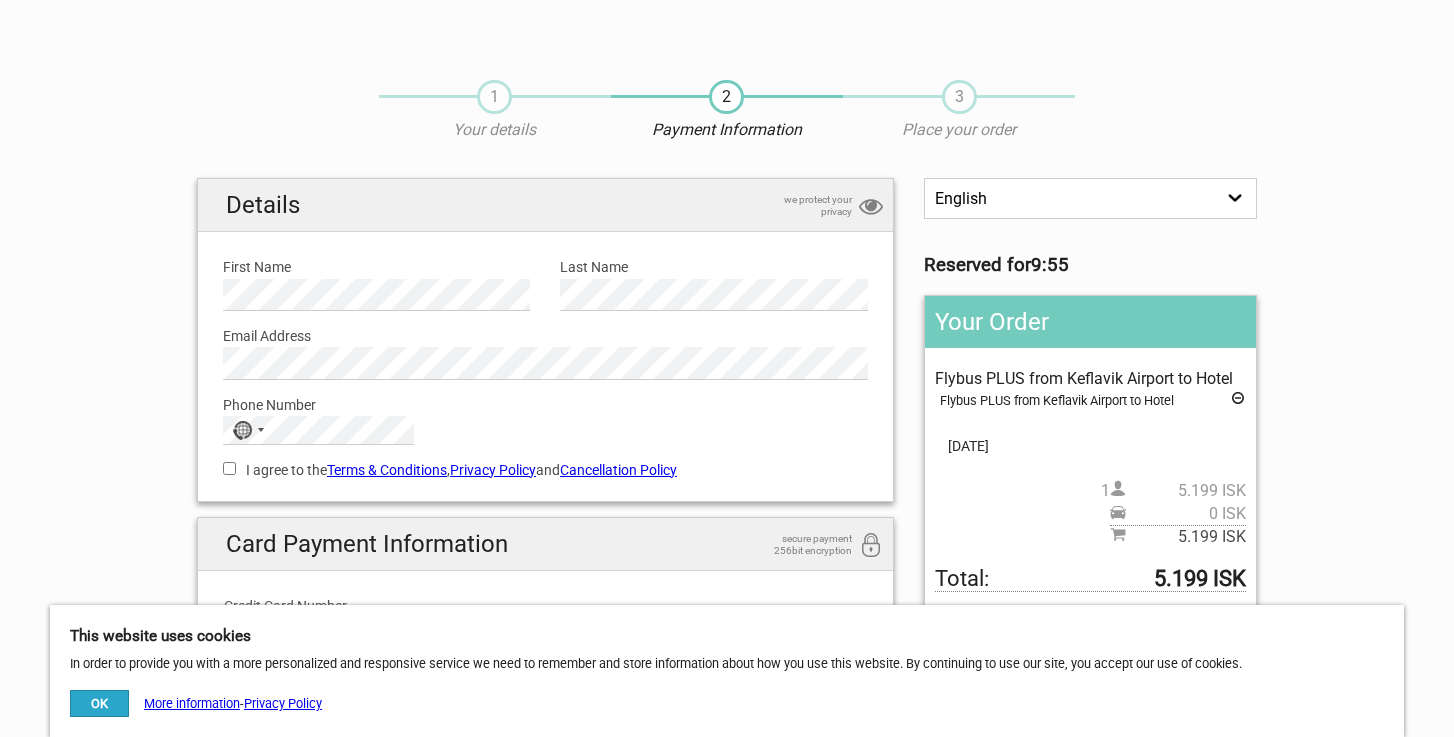 click on "English
Español
Deutsch" at bounding box center (1090, 198) 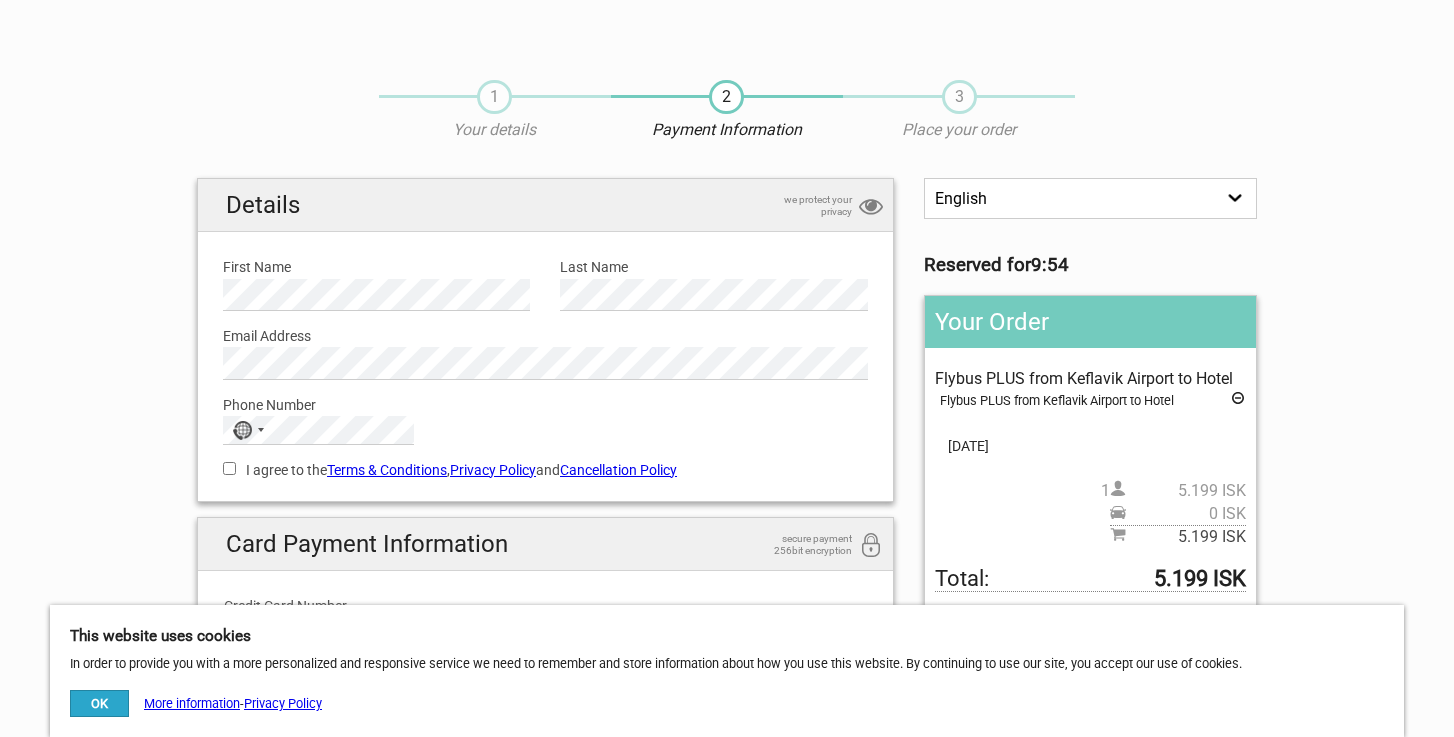 select on "/es/HandleOrder/Info/648101/0561dad5e6d9431c06f9af459a0abda3" 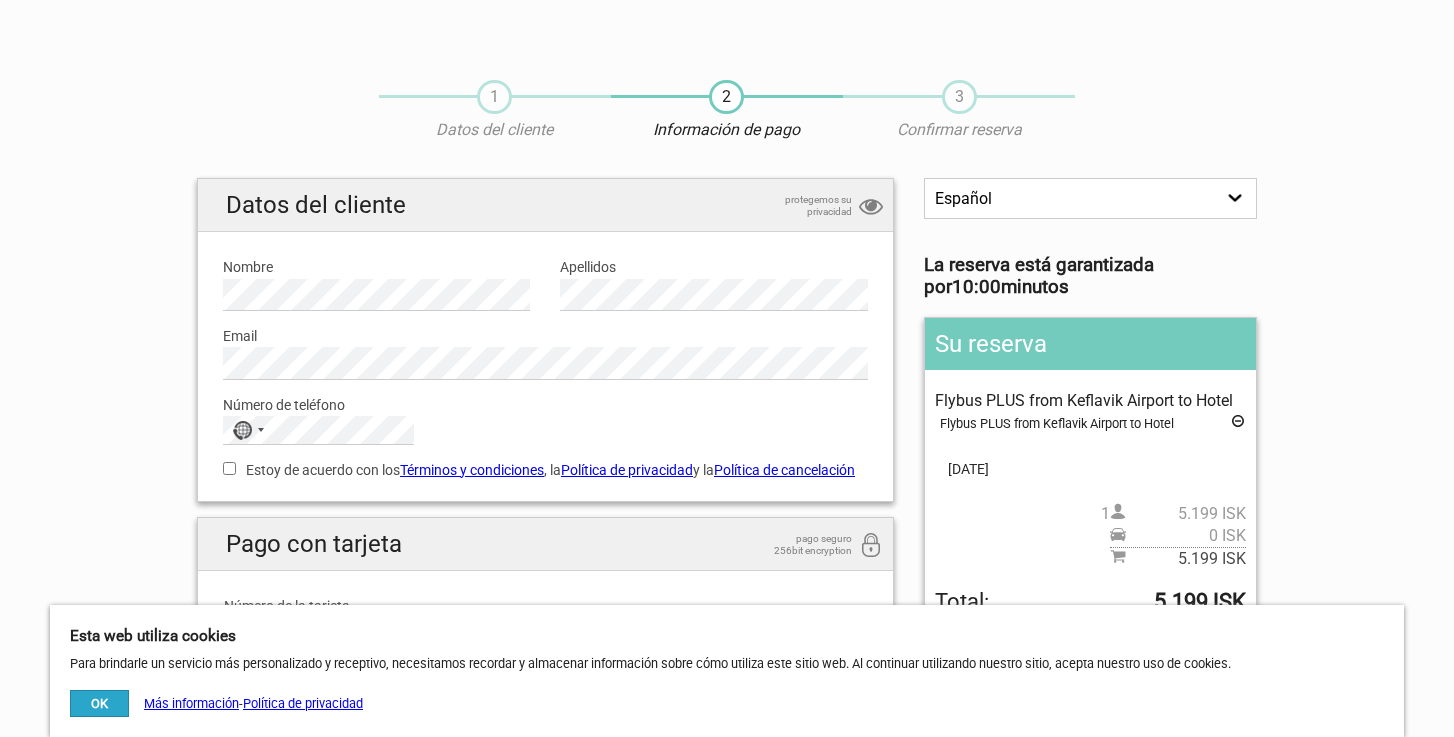 scroll, scrollTop: 0, scrollLeft: 0, axis: both 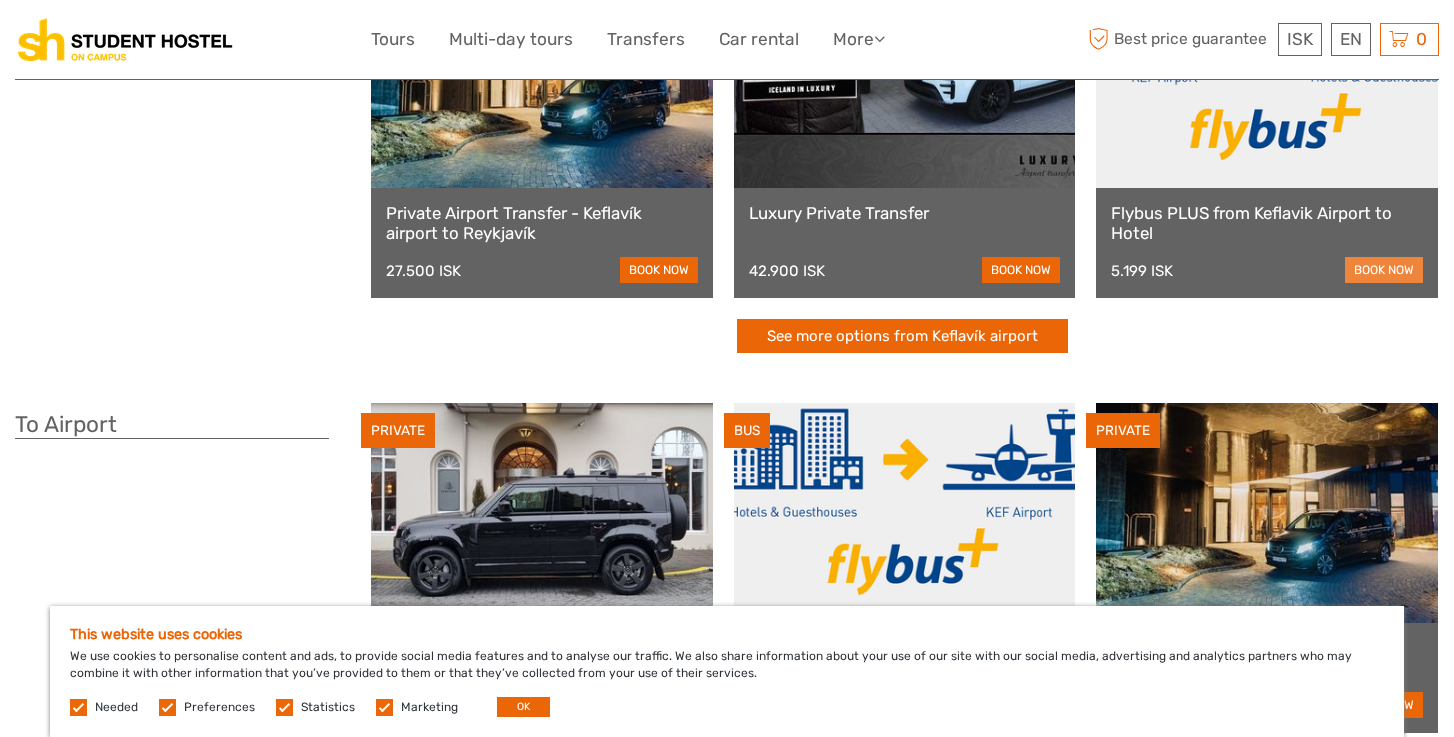 click on "book now" at bounding box center [1384, 270] 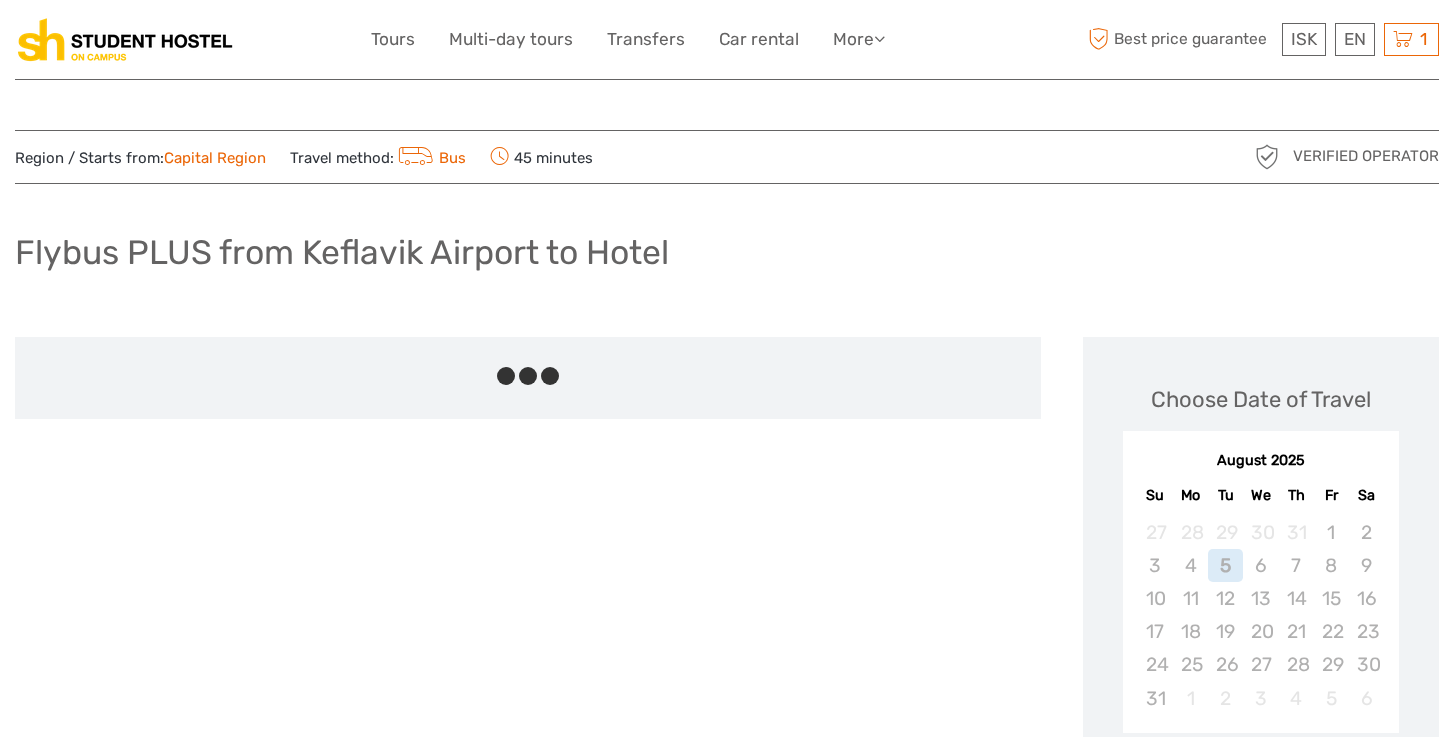 scroll, scrollTop: 0, scrollLeft: 0, axis: both 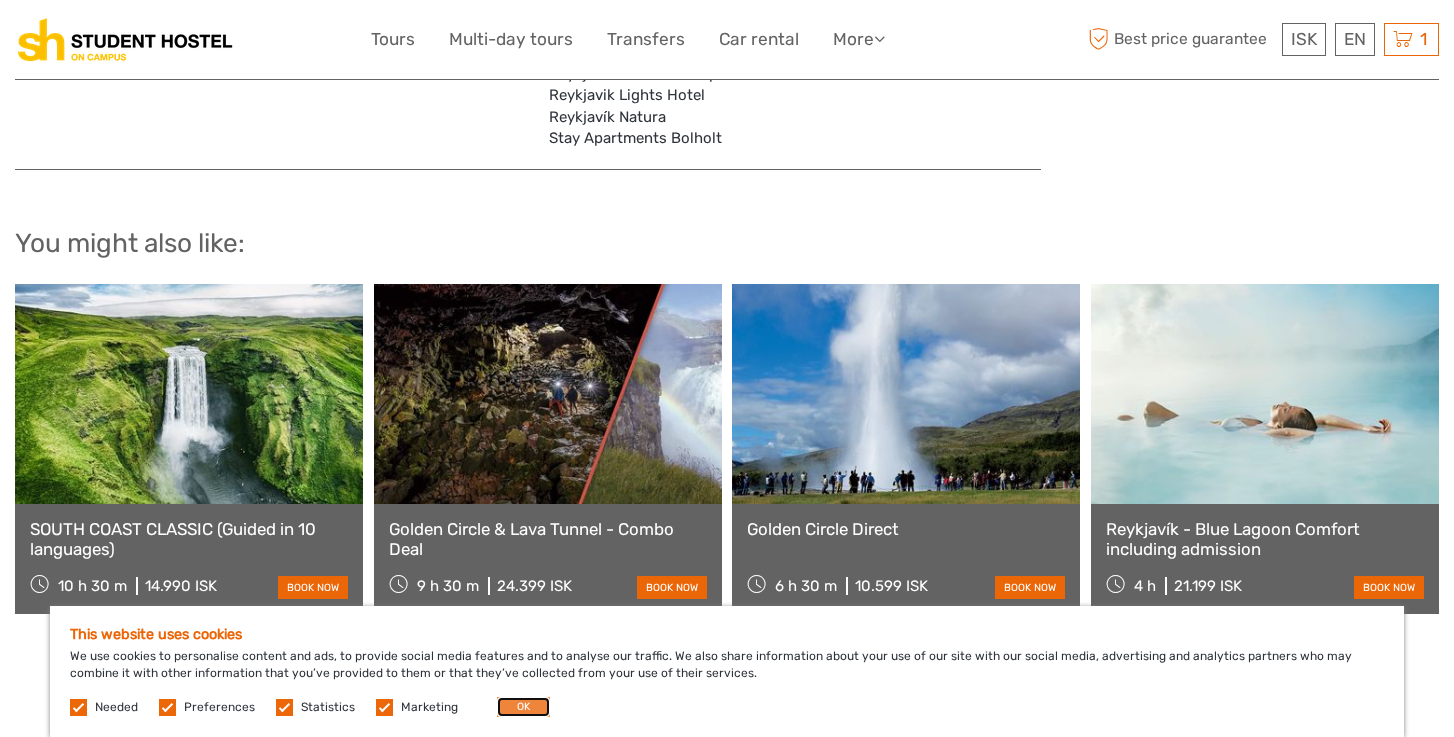 click on "OK" at bounding box center (523, 707) 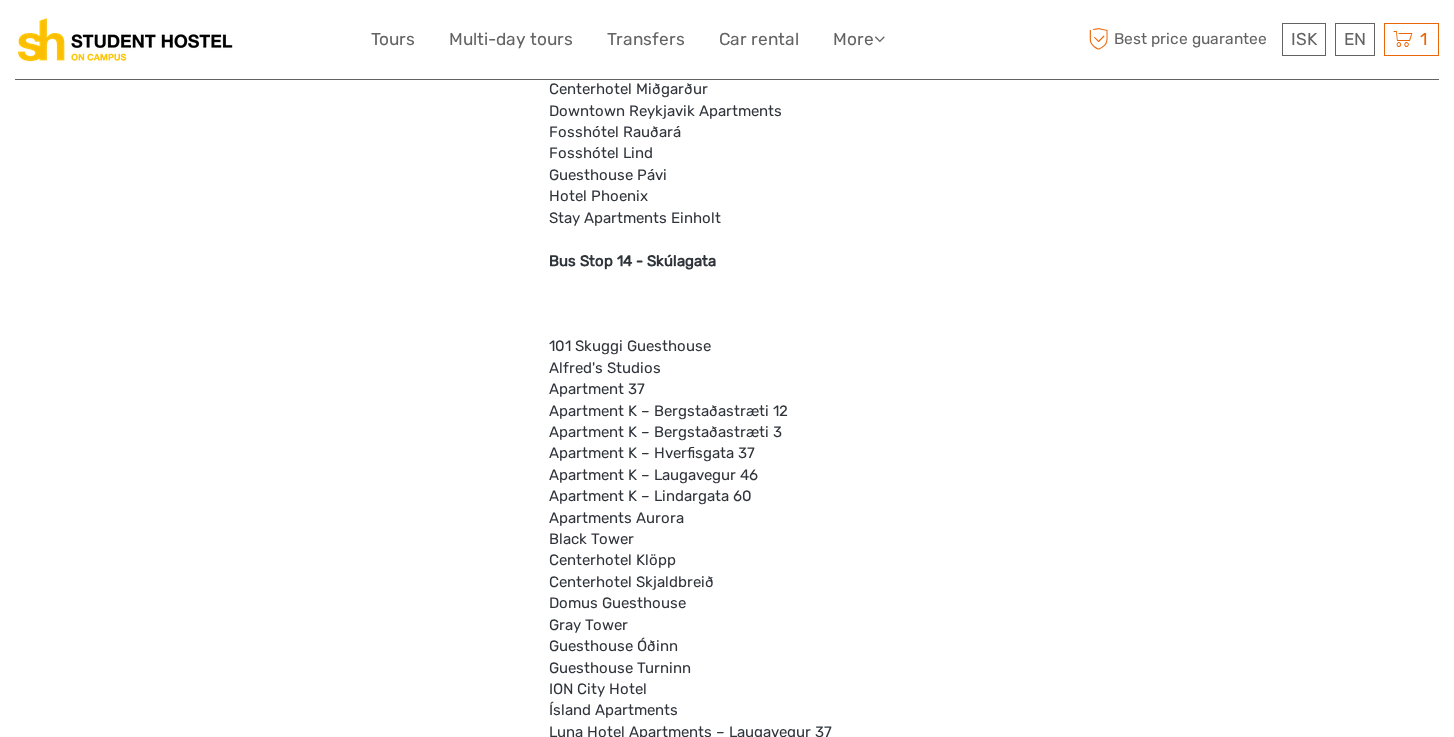 scroll, scrollTop: 5571, scrollLeft: 0, axis: vertical 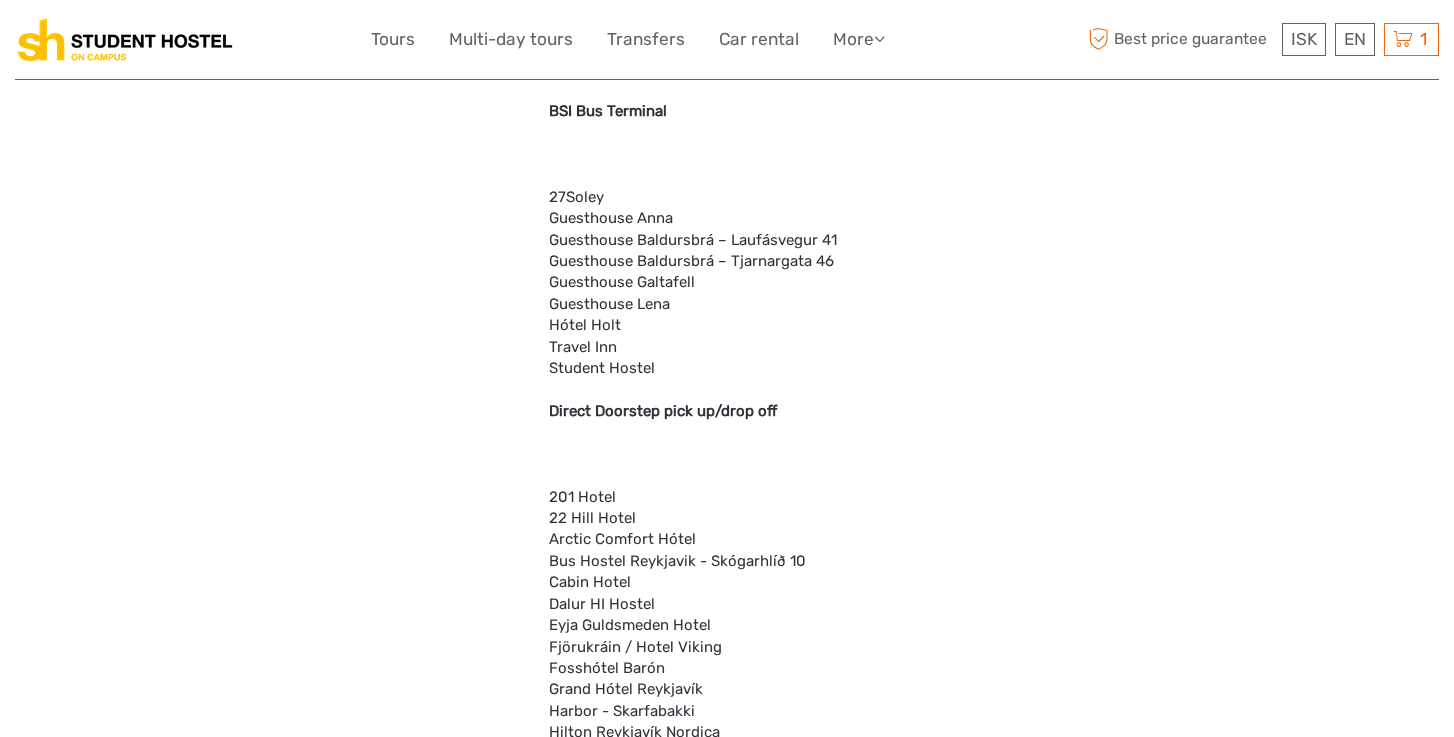click on "Attention
We drop off at the majority of city hotels either directly or at one of the many designated bus stops in the central downtown area.
Bus Stop 1 - Ráðhúsið - City Hall
3 Sisters Guesthouse
Centerhotel Plaza
Chez Monique
Embassy Luxury Apartments
Gallery Central Guesthouse
Guesthouse Álfhóll
Guesthouse Butterfly
Hotel Hilda
Hotel Metropolitan
Hotel Reykjavík Centrum
House Of Spirits
Kvosin Hotel
Lighthouse Apartments
Iceland Parliament Hotel
Planet Apartments
Reykjavik Downtown Hostel
Bus Stop 2 - Tjörnin - The Pond
Ambassade Apartments
Castle House Luxury Apartments
Central Guesthouse
Hotel Reykjavik Saga
Luna Hotel Apartments – Amtmannsstígur 5
Luna Hotel Apartments – Spítalastígur 1
Bus Stop 3 - Lækjargata
1912 Guesthouse
Apotek Hotel
Black Pearl
Centerhotel Þingholt
Central Apartments
City Center Hotel
Downtown Guesthouse
Reykjavík Konsulate Hotel
Hotel Borg
Ocean Comfort Apartments
Radisson Blu Hotel 1919" at bounding box center [795, -1492] 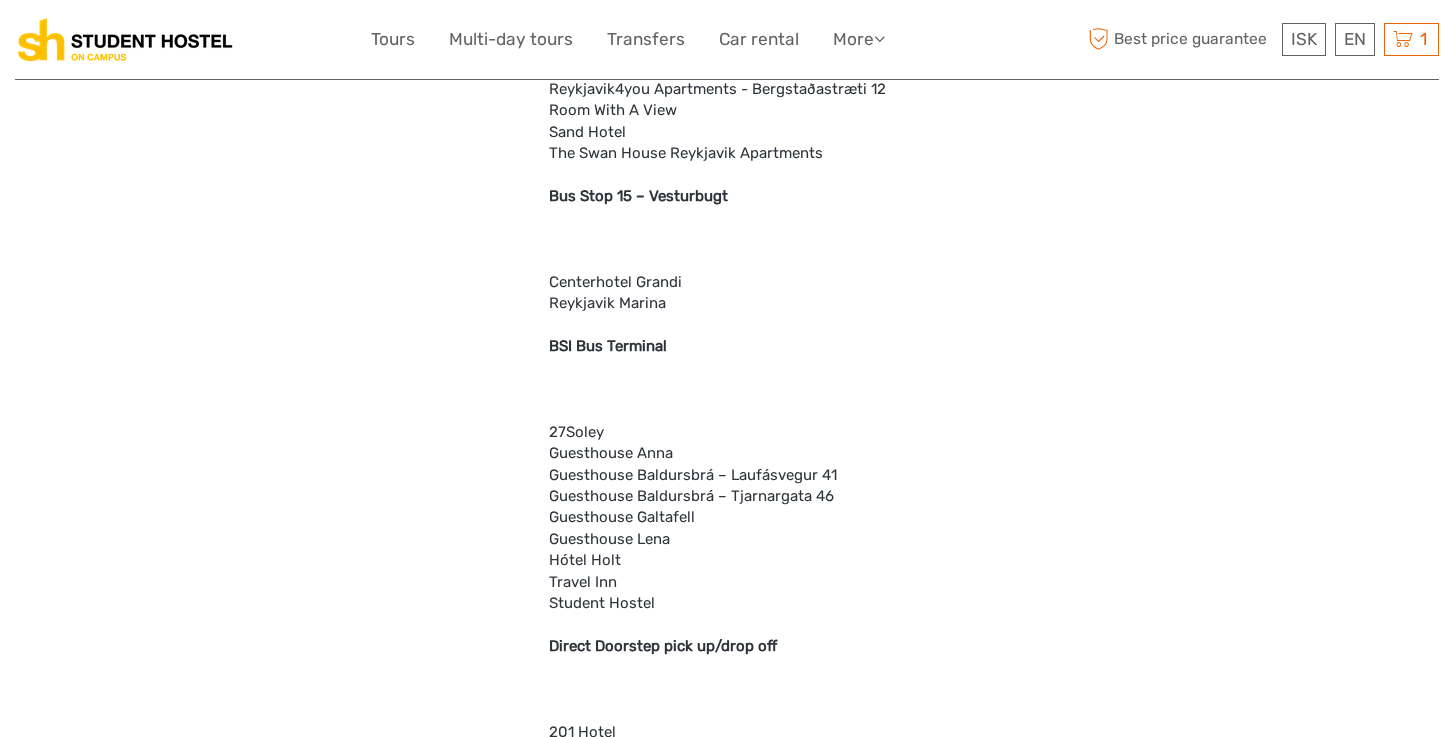 scroll, scrollTop: 5335, scrollLeft: 0, axis: vertical 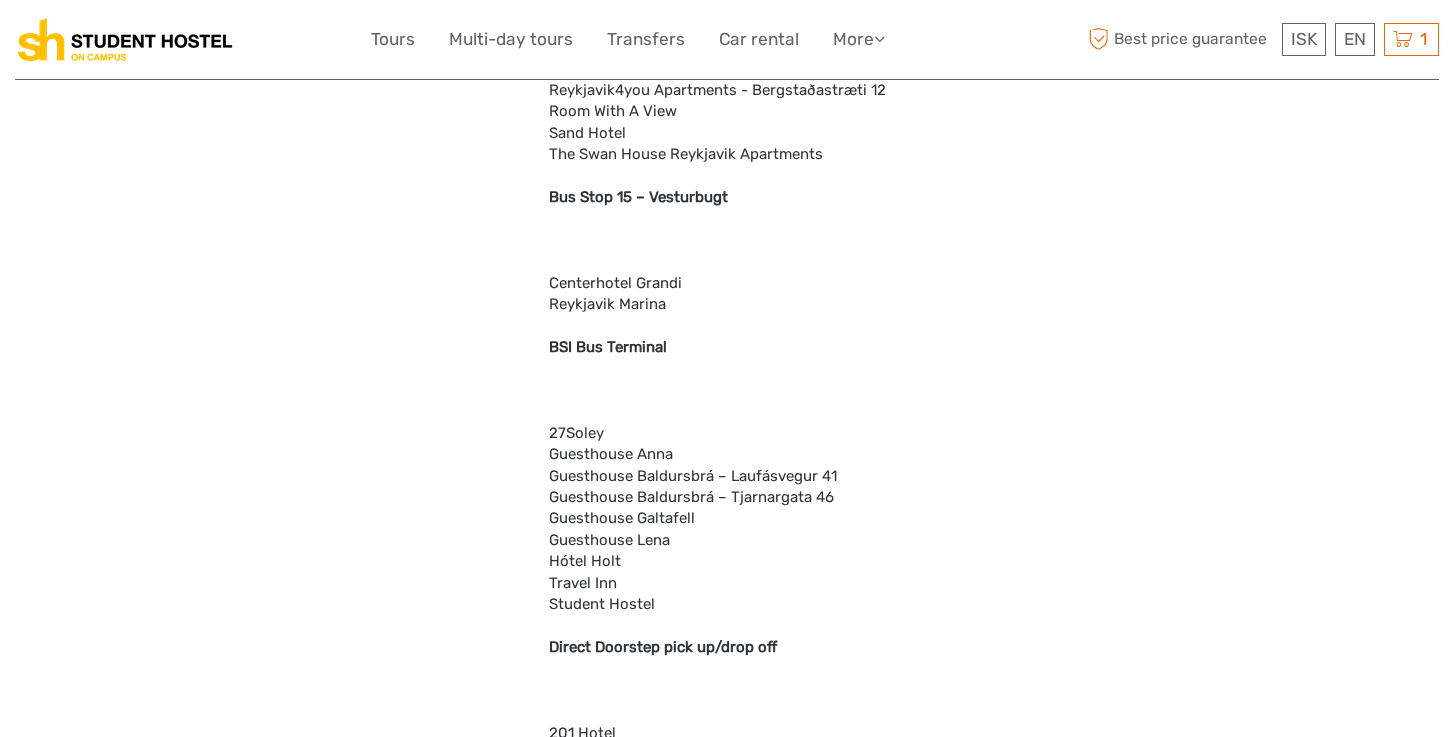 click on "BSI  Bus Terminal" at bounding box center [608, 347] 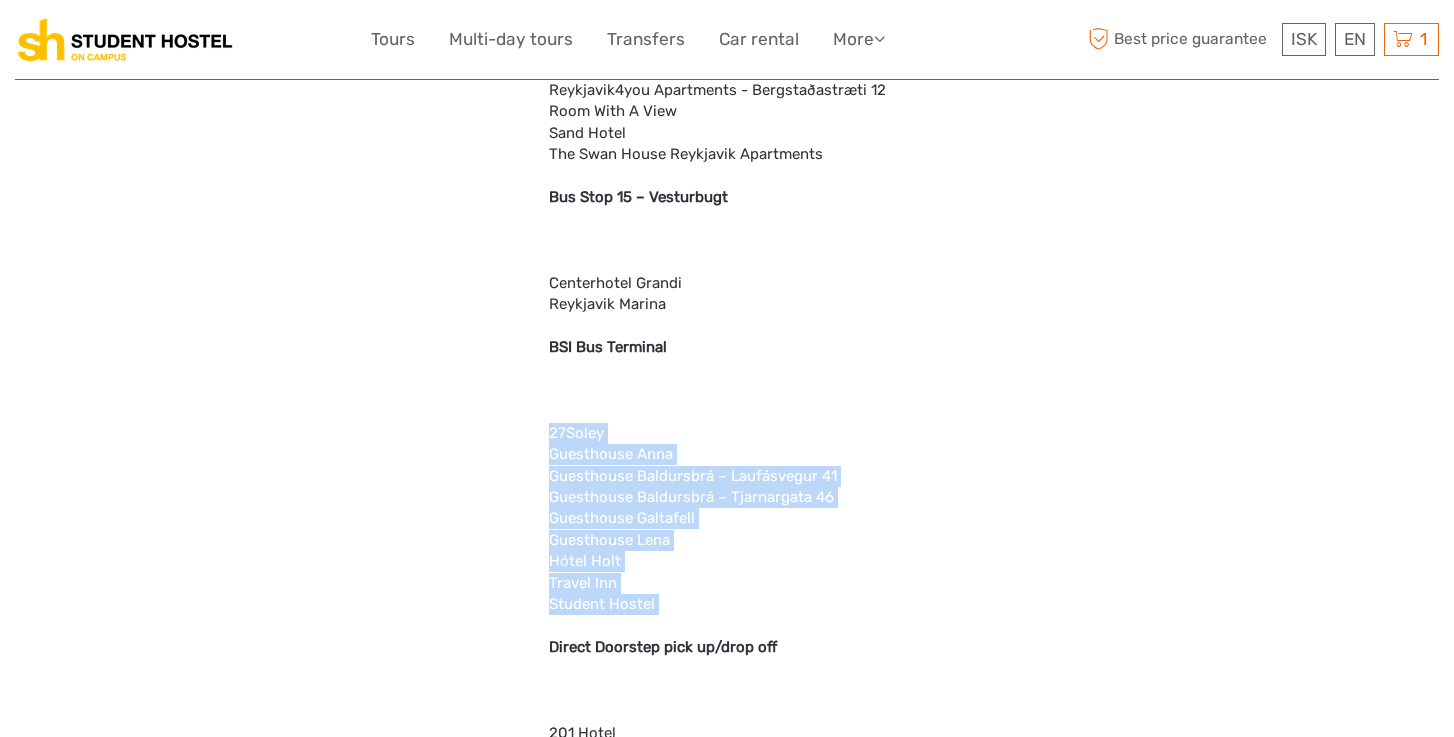 drag, startPoint x: 540, startPoint y: 429, endPoint x: 707, endPoint y: 604, distance: 241.89667 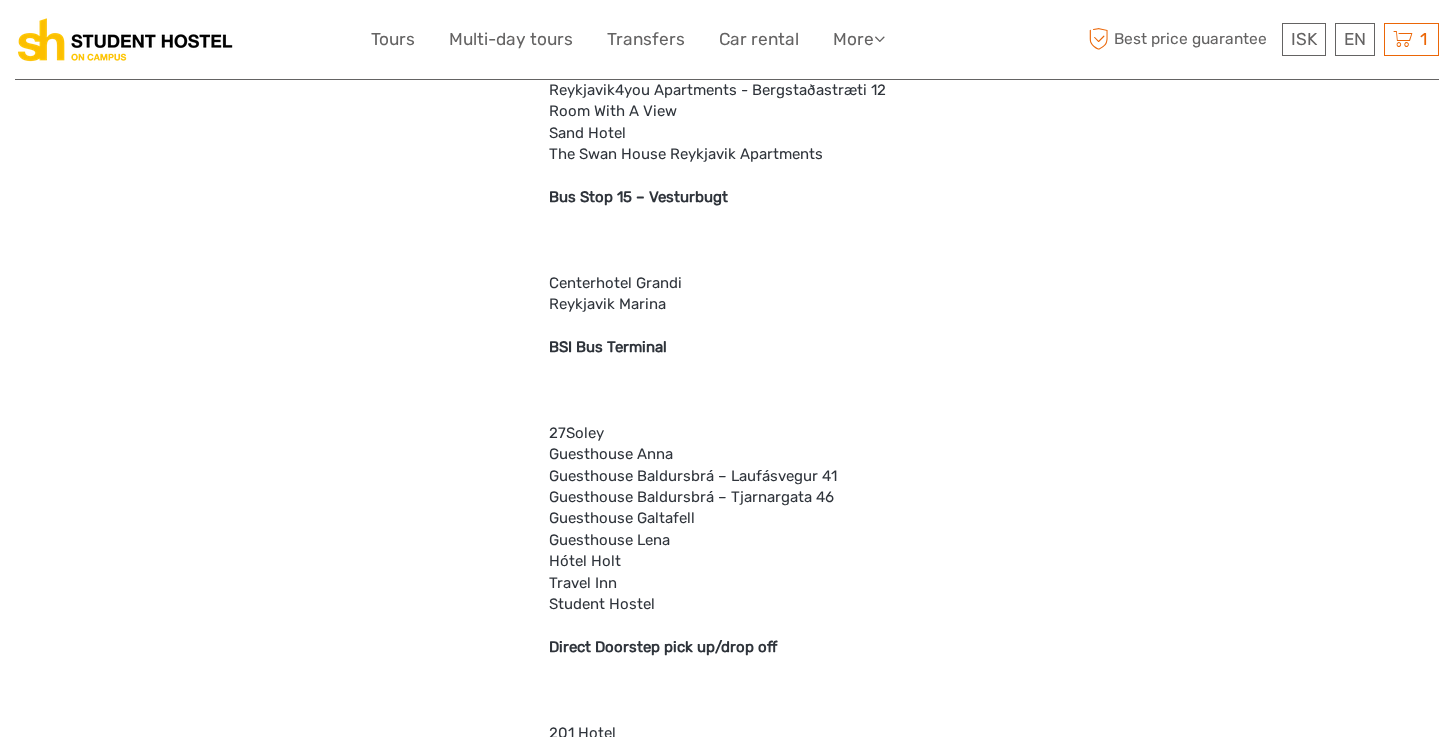 click on "Attention
We drop off at the majority of city hotels either directly or at one of the many designated bus stops in the central downtown area.
Bus Stop 1 - Ráðhúsið - City Hall
3 Sisters Guesthouse
Centerhotel Plaza
Chez Monique
Embassy Luxury Apartments
Gallery Central Guesthouse
Guesthouse Álfhóll
Guesthouse Butterfly
Hotel Hilda
Hotel Metropolitan
Hotel Reykjavík Centrum
House Of Spirits
Kvosin Hotel
Lighthouse Apartments
Iceland Parliament Hotel
Planet Apartments
Reykjavik Downtown Hostel
Bus Stop 2 - Tjörnin - The Pond
Ambassade Apartments
Castle House Luxury Apartments
Central Guesthouse
Hotel Reykjavik Saga
Luna Hotel Apartments – Amtmannsstígur 5
Luna Hotel Apartments – Spítalastígur 1
Bus Stop 3 - Lækjargata
1912 Guesthouse
Apotek Hotel
Black Pearl
Centerhotel Þingholt
Central Apartments
City Center Hotel
Downtown Guesthouse
Reykjavík Konsulate Hotel
Hotel Borg
Ocean Comfort Apartments
Radisson Blu Hotel 1919" at bounding box center (795, -1256) 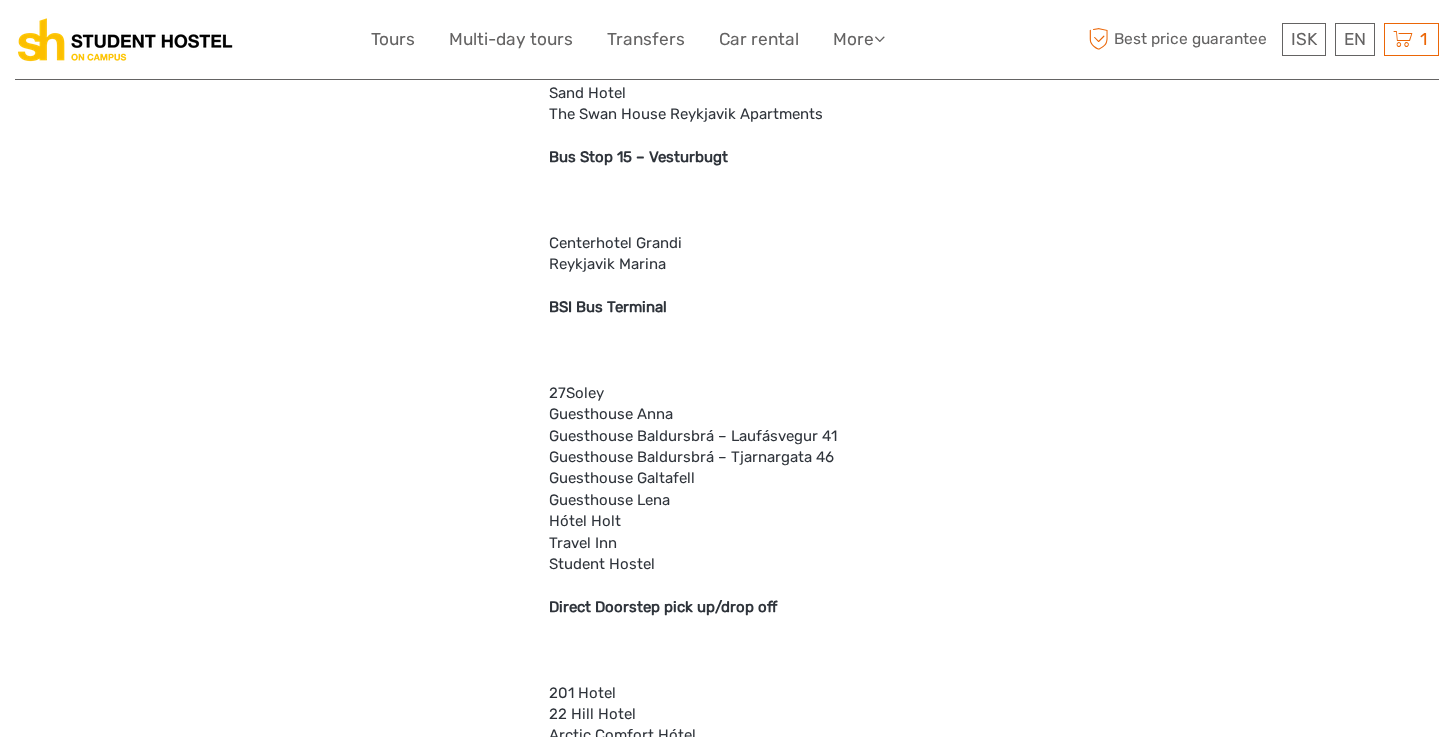 scroll, scrollTop: 5383, scrollLeft: 0, axis: vertical 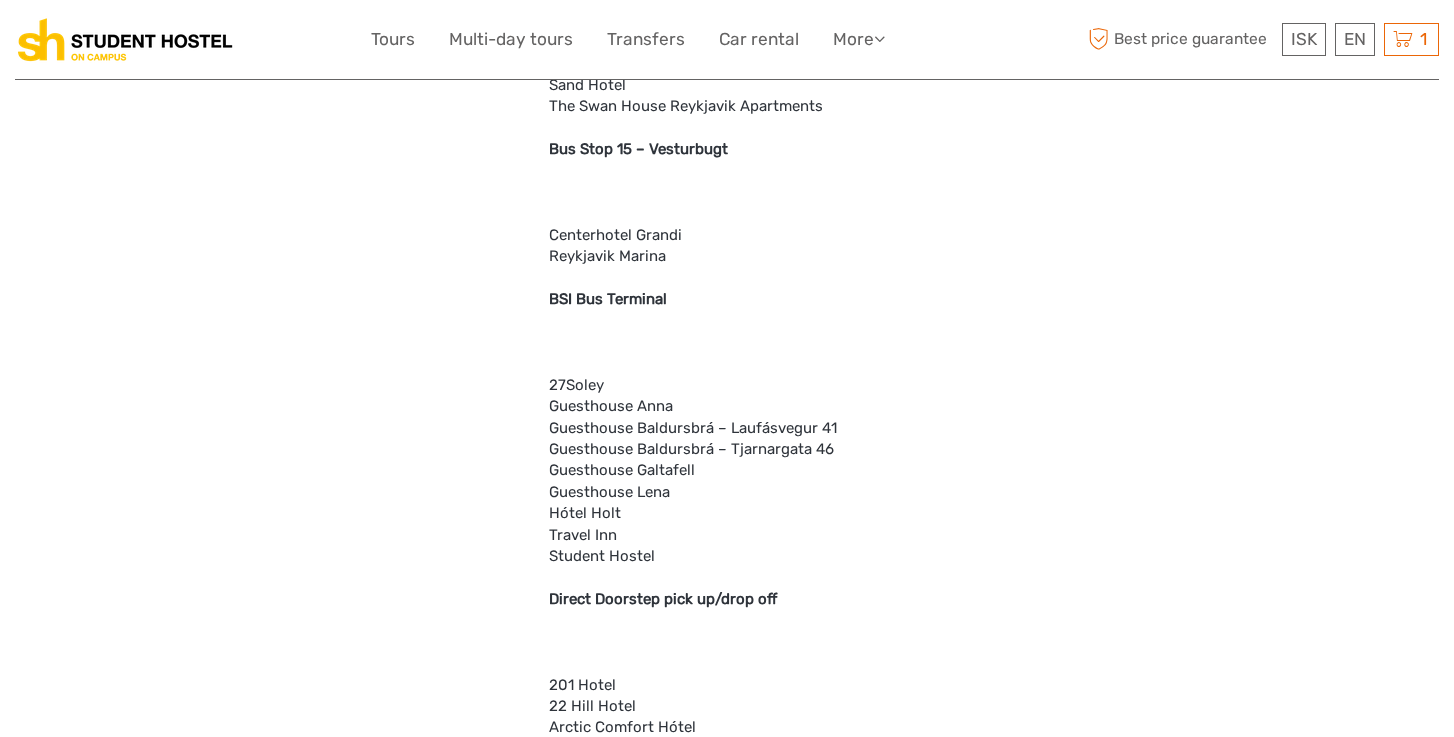 click on "Attention
We drop off at the majority of city hotels either directly or at one of the many designated bus stops in the central downtown area.
Bus Stop 1 - Ráðhúsið - City Hall
3 Sisters Guesthouse
Centerhotel Plaza
Chez Monique
Embassy Luxury Apartments
Gallery Central Guesthouse
Guesthouse Álfhóll
Guesthouse Butterfly
Hotel Hilda
Hotel Metropolitan
Hotel Reykjavík Centrum
House Of Spirits
Kvosin Hotel
Lighthouse Apartments
Iceland Parliament Hotel
Planet Apartments
Reykjavik Downtown Hostel
Bus Stop 2 - Tjörnin - The Pond
Ambassade Apartments
Castle House Luxury Apartments
Central Guesthouse
Hotel Reykjavik Saga
Luna Hotel Apartments – Amtmannsstígur 5
Luna Hotel Apartments – Spítalastígur 1
Bus Stop 3 - Lækjargata
1912 Guesthouse
Apotek Hotel
Black Pearl
Centerhotel Þingholt
Central Apartments
City Center Hotel
Downtown Guesthouse
Reykjavík Konsulate Hotel
Hotel Borg
Ocean Comfort Apartments
Radisson Blu Hotel 1919" at bounding box center [795, -1304] 